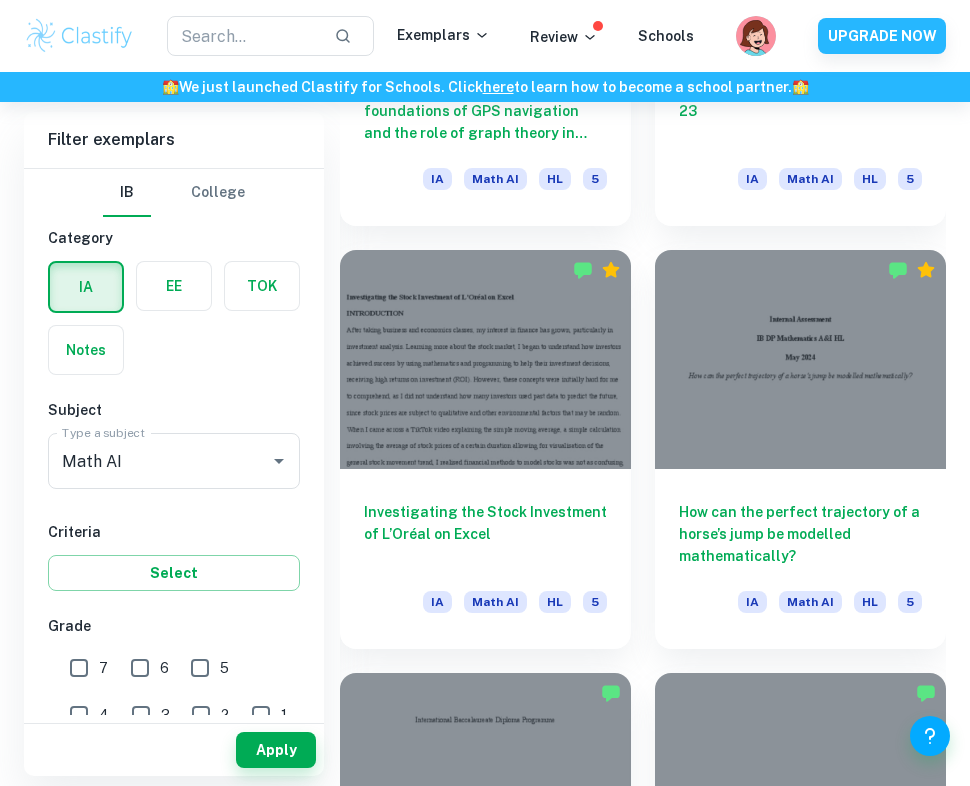 scroll, scrollTop: 2537, scrollLeft: 0, axis: vertical 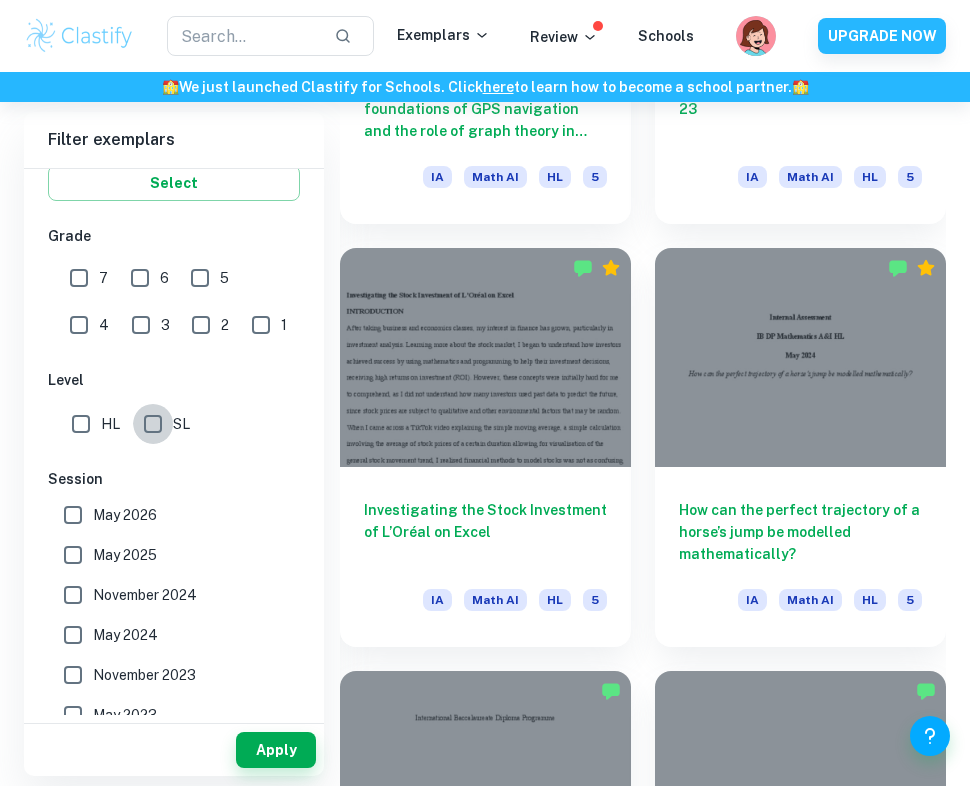 click on "SL" at bounding box center [81, 424] 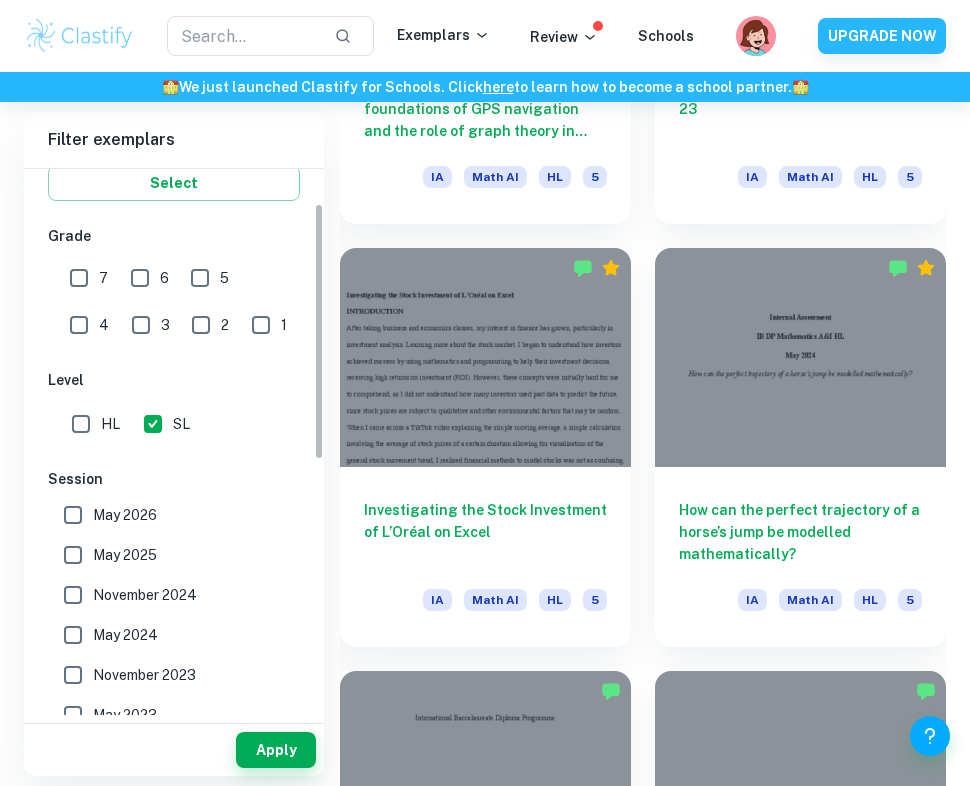scroll, scrollTop: 0, scrollLeft: 0, axis: both 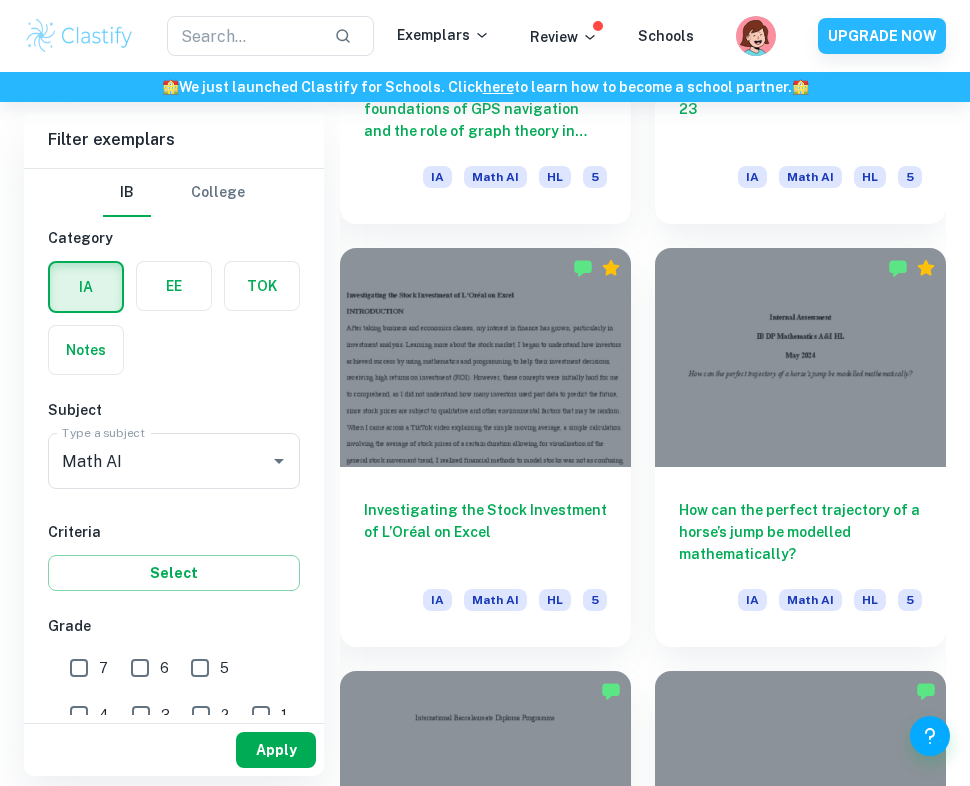 click on "Apply" at bounding box center [276, 750] 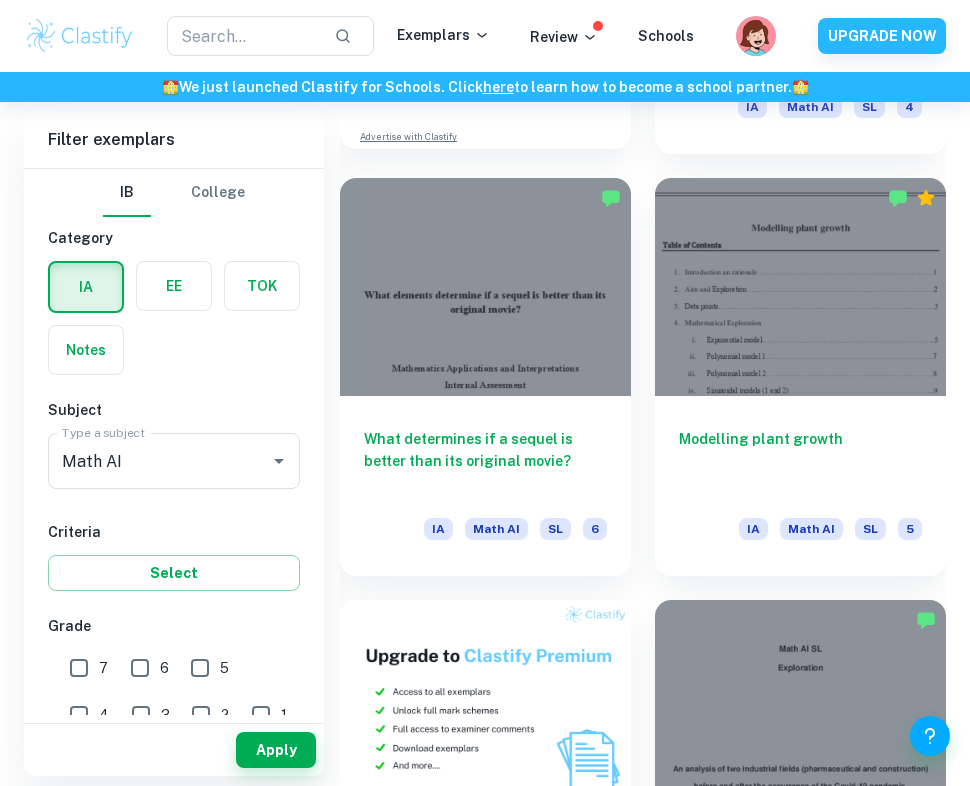scroll, scrollTop: 4721, scrollLeft: 0, axis: vertical 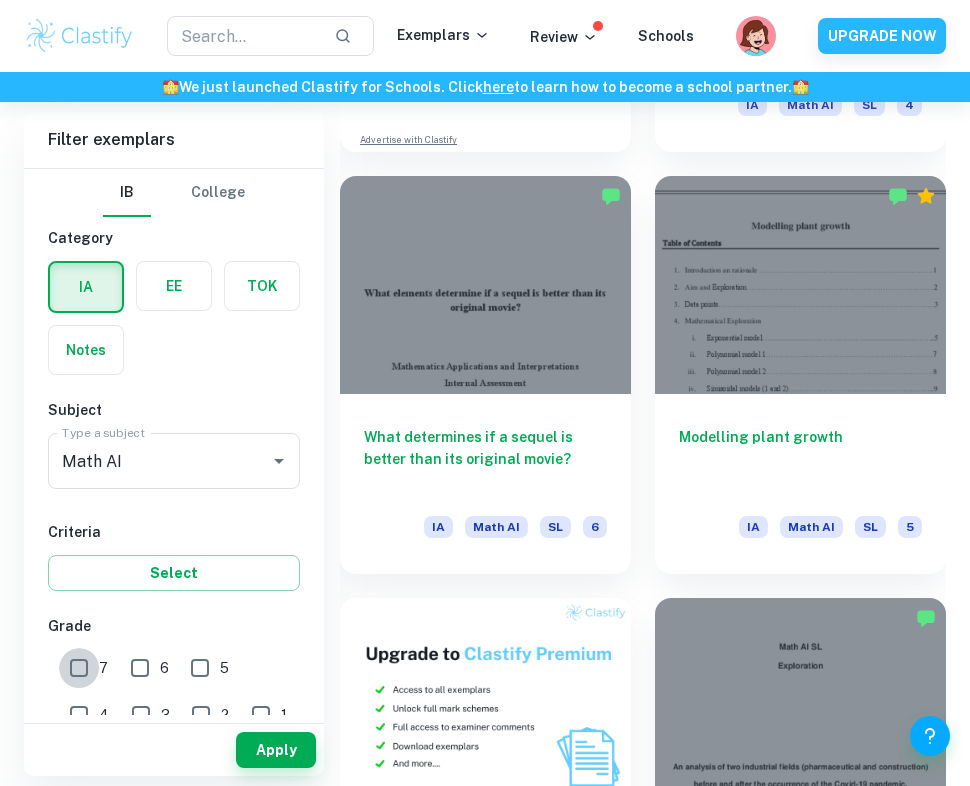 click on "7" at bounding box center (79, 668) 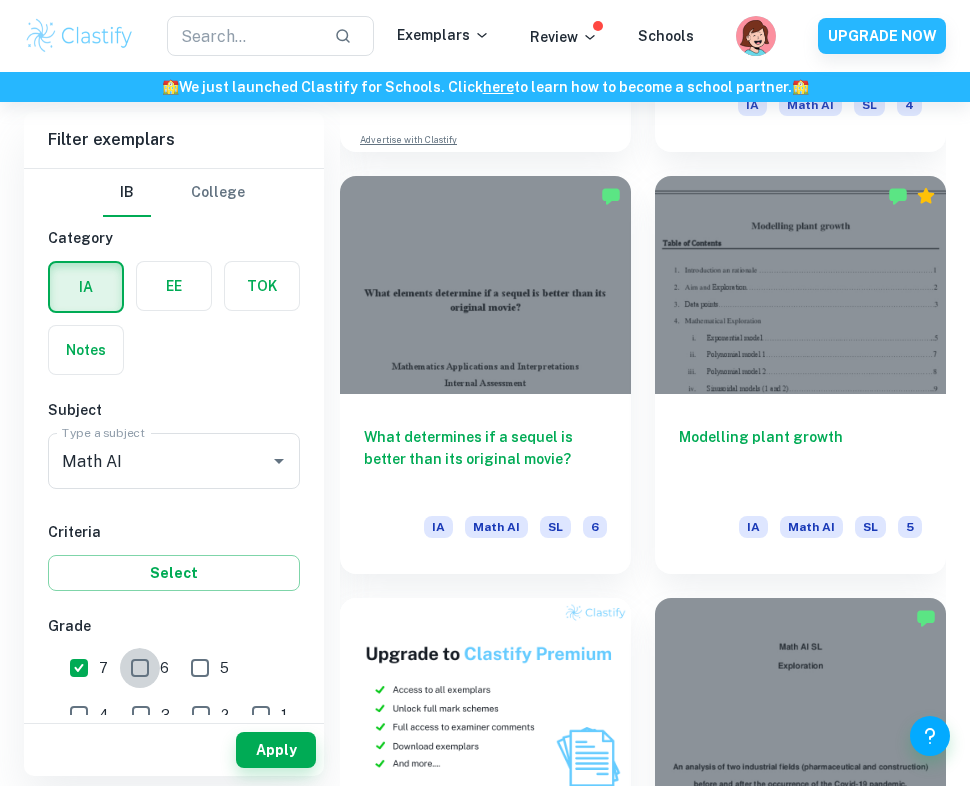 click on "6" at bounding box center [79, 668] 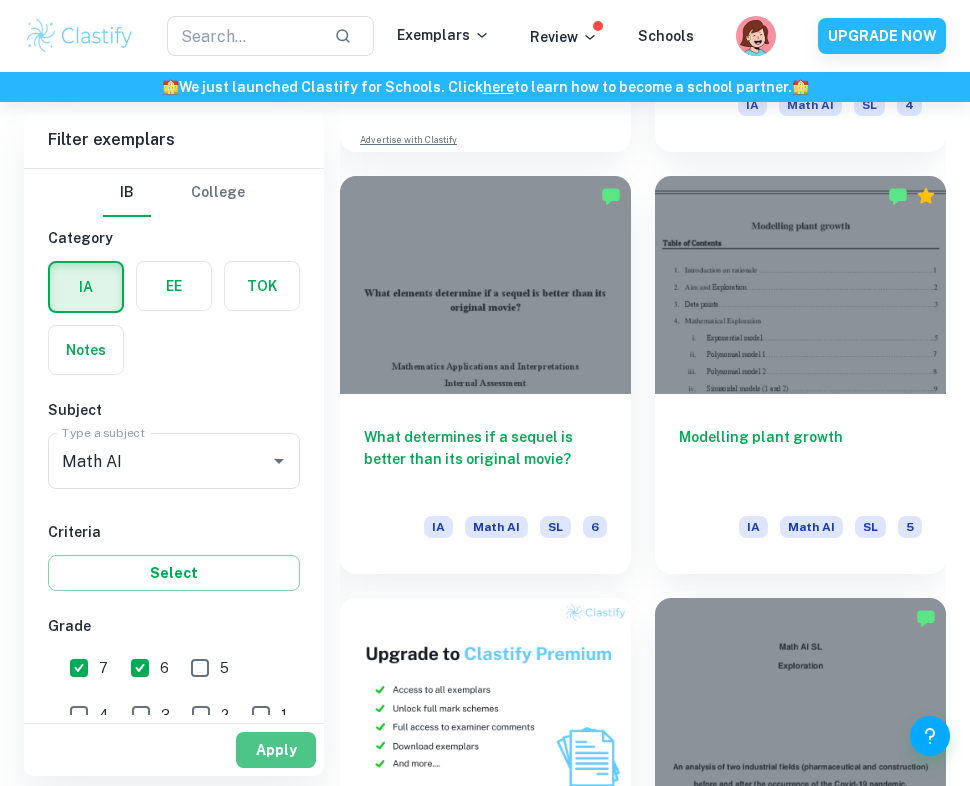 click on "Apply" at bounding box center [276, 750] 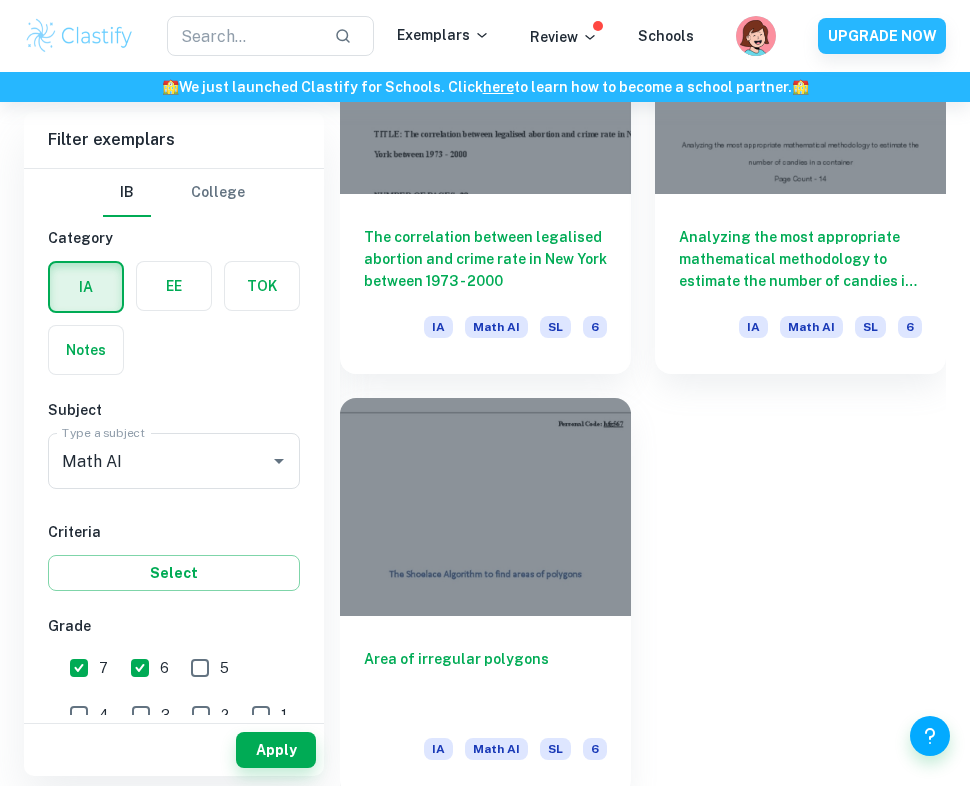 scroll, scrollTop: 7042, scrollLeft: 0, axis: vertical 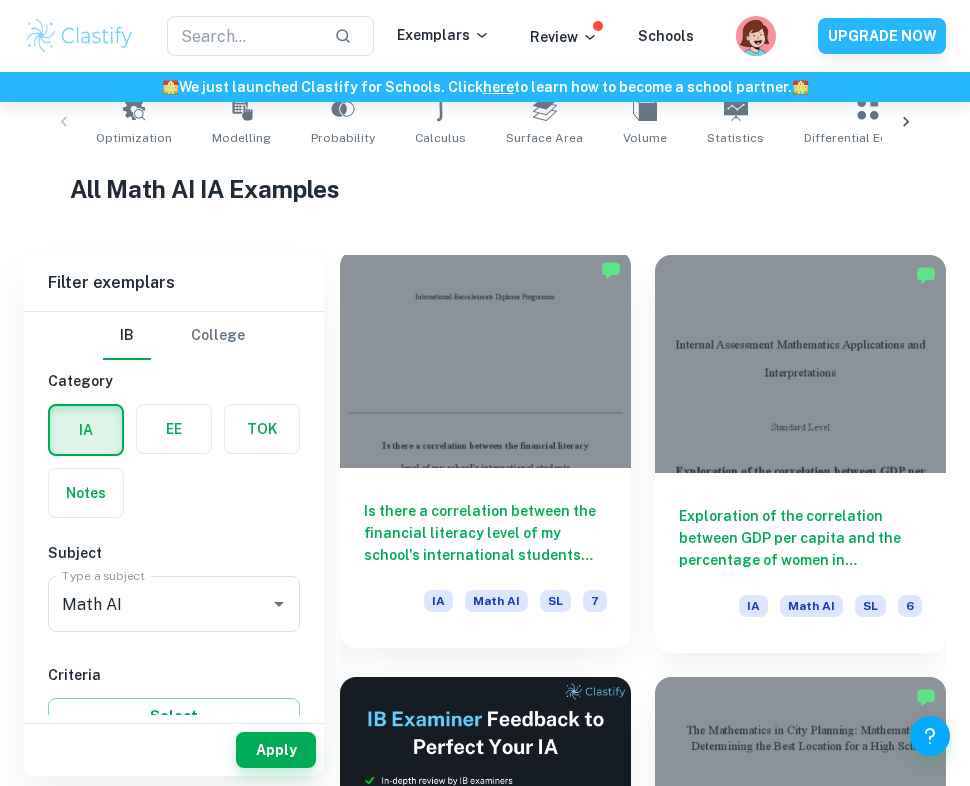 click on "Is there a correlation between the financial literacy level of my school's international students and their respective nation’s Human Development Index?" at bounding box center (485, 533) 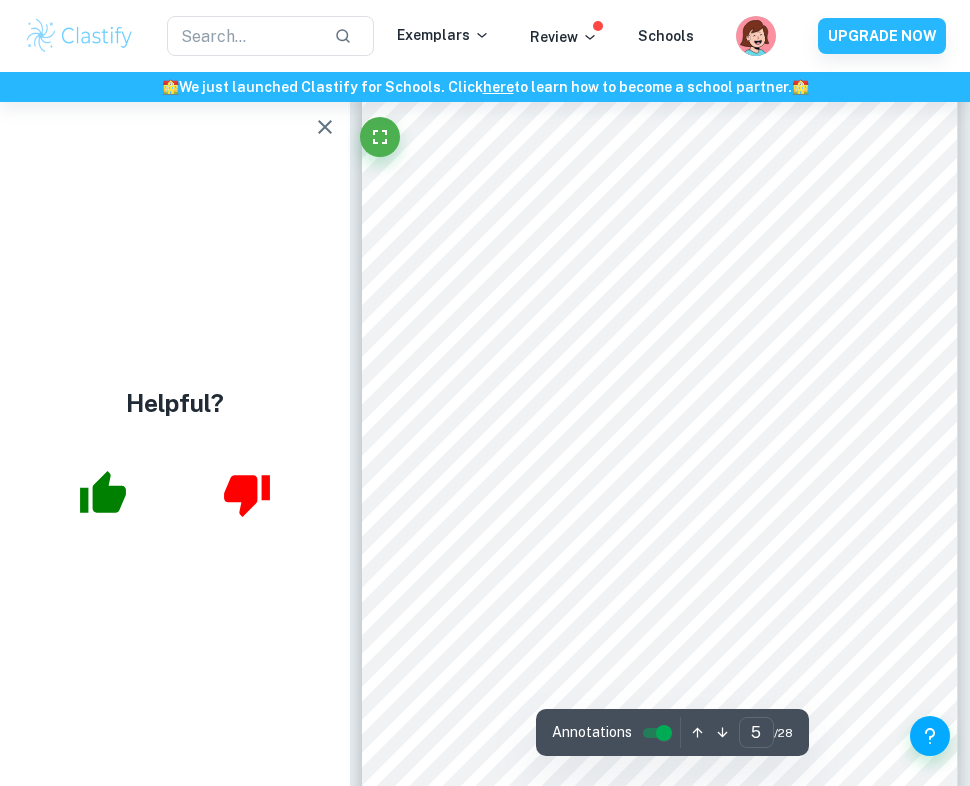 scroll, scrollTop: 3373, scrollLeft: 0, axis: vertical 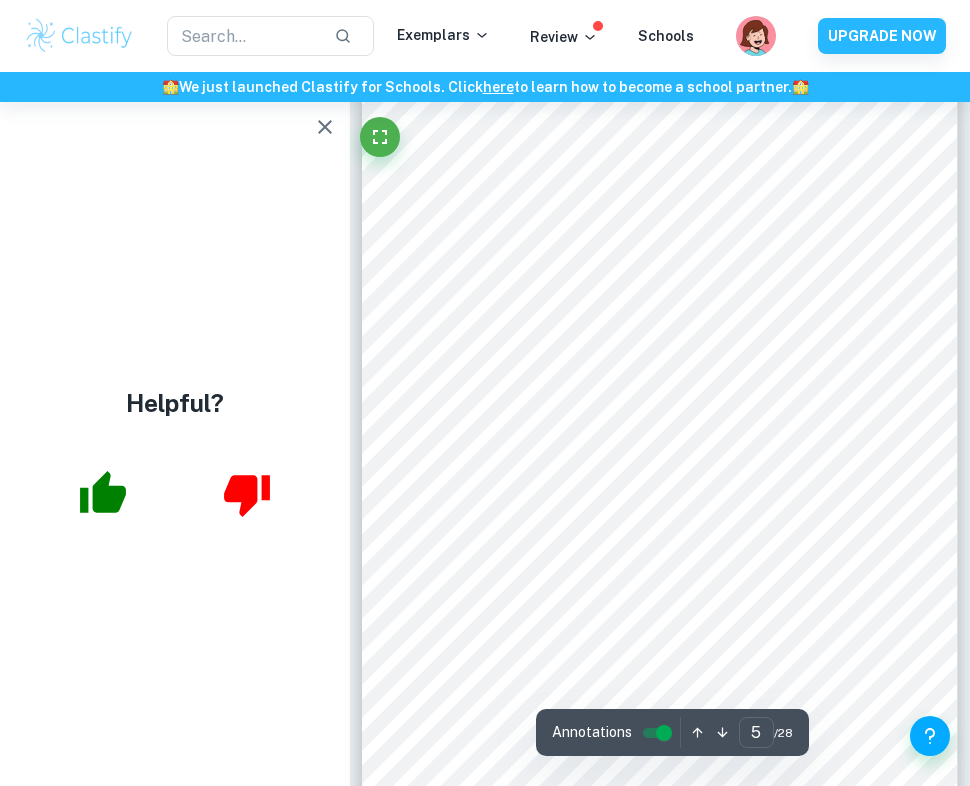 click at bounding box center (103, 492) 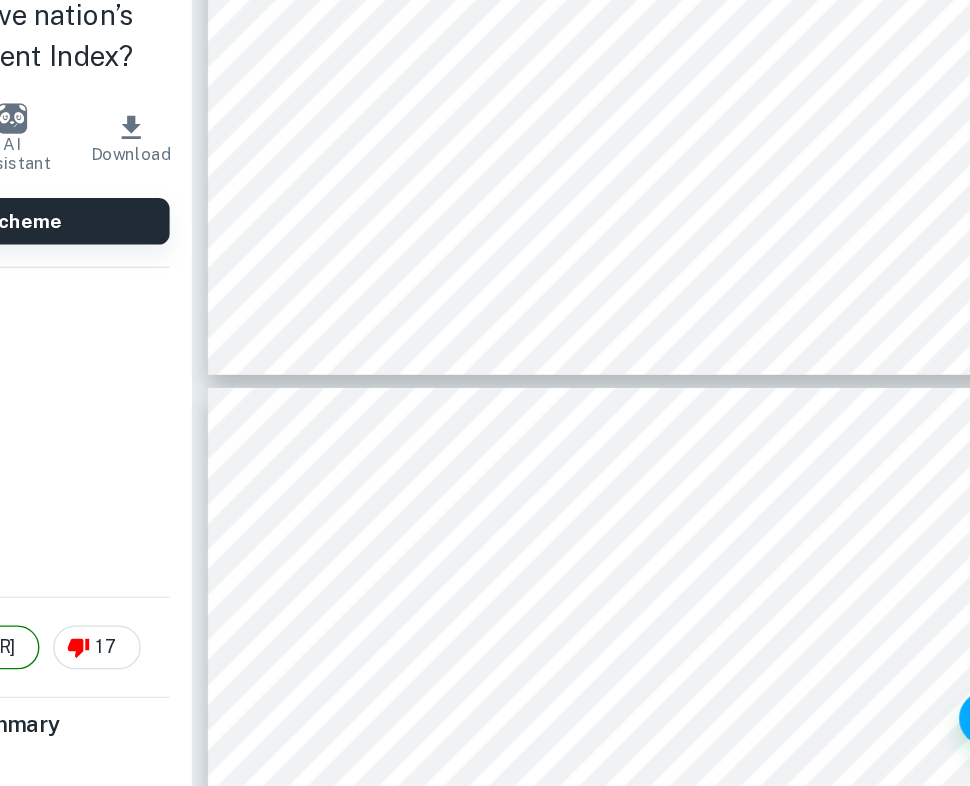 scroll, scrollTop: 4510, scrollLeft: 0, axis: vertical 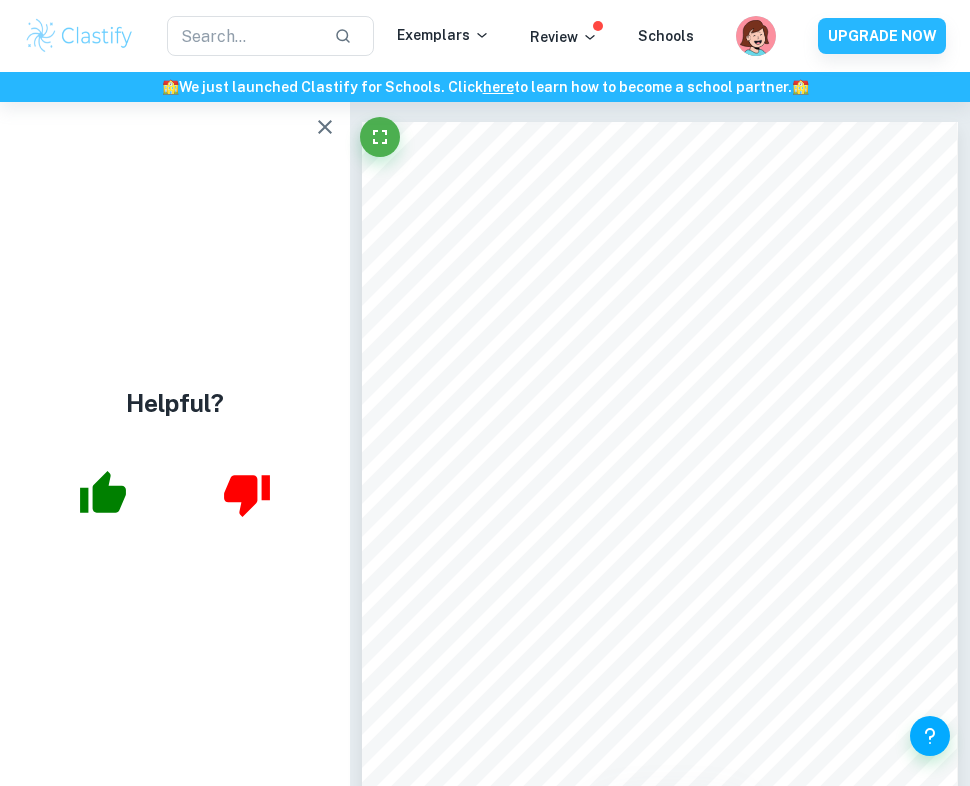 click at bounding box center [175, 494] 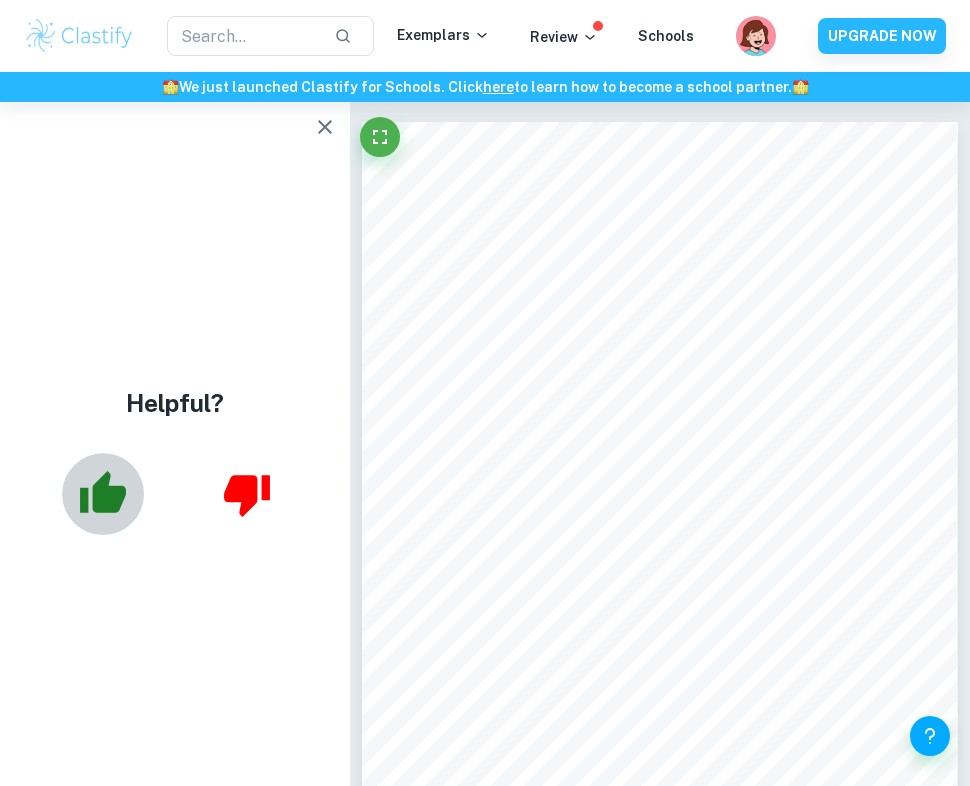 click at bounding box center [103, 492] 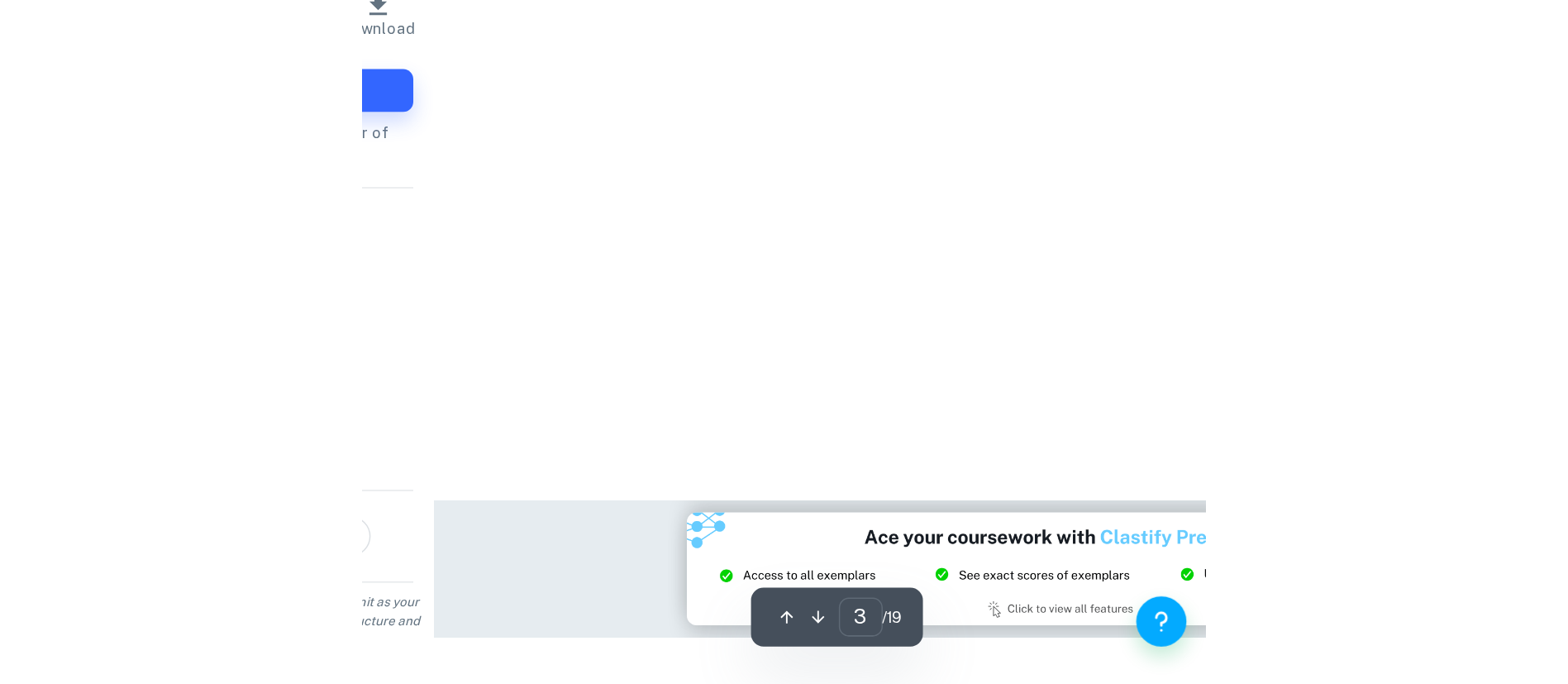 scroll, scrollTop: 2186, scrollLeft: 0, axis: vertical 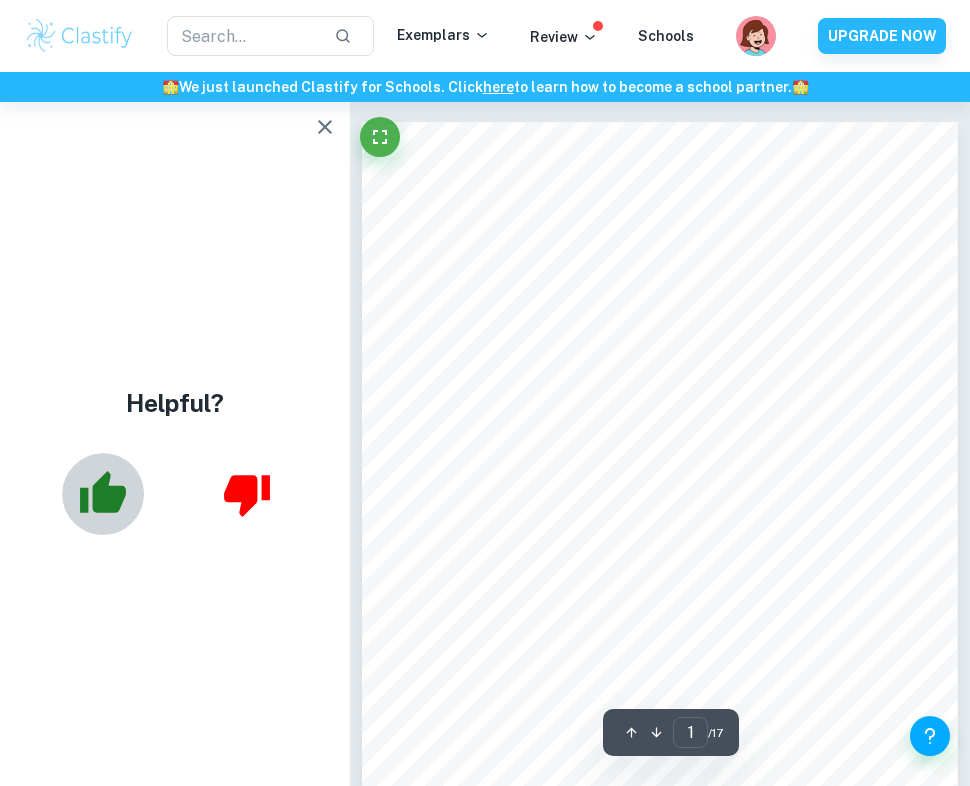 click at bounding box center (103, 494) 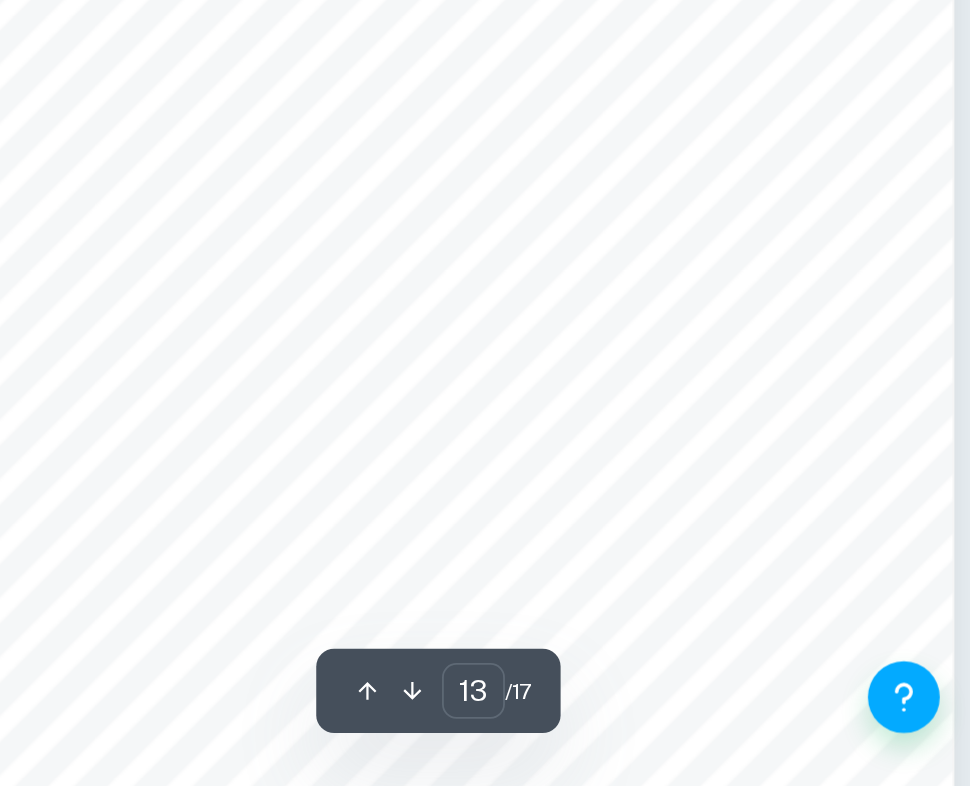 scroll, scrollTop: 10484, scrollLeft: 0, axis: vertical 